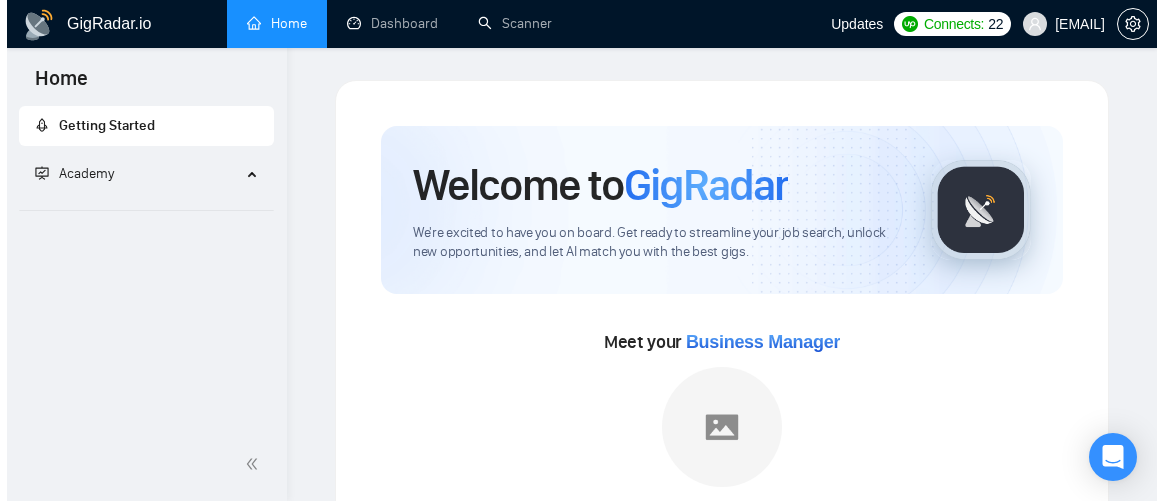 scroll, scrollTop: 0, scrollLeft: 0, axis: both 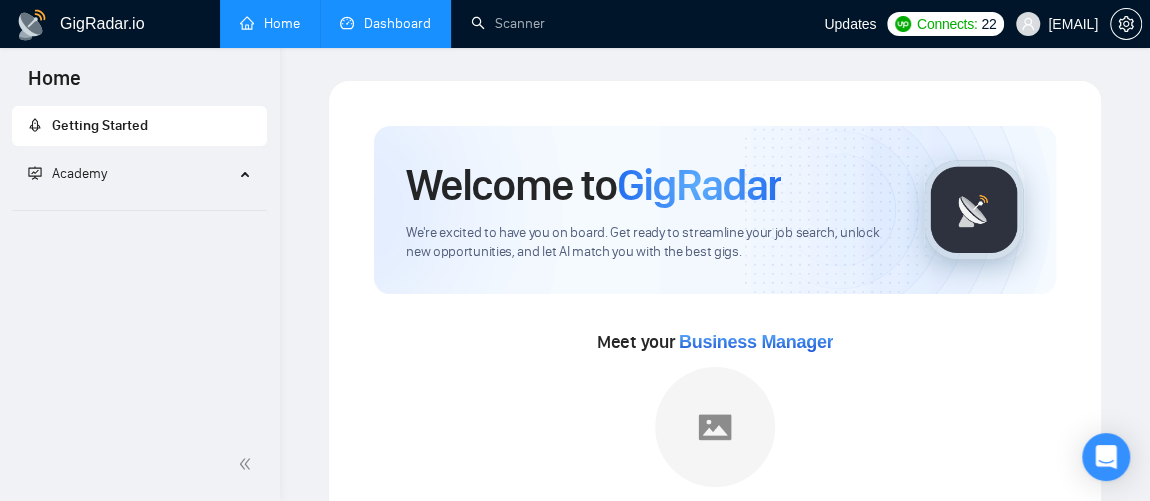 click on "Dashboard" at bounding box center [385, 23] 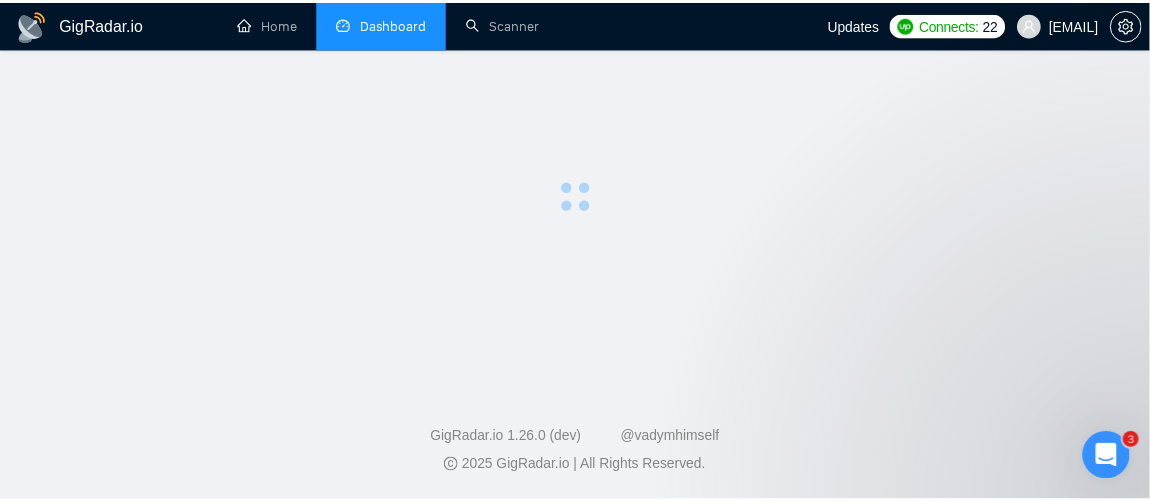 scroll, scrollTop: 0, scrollLeft: 0, axis: both 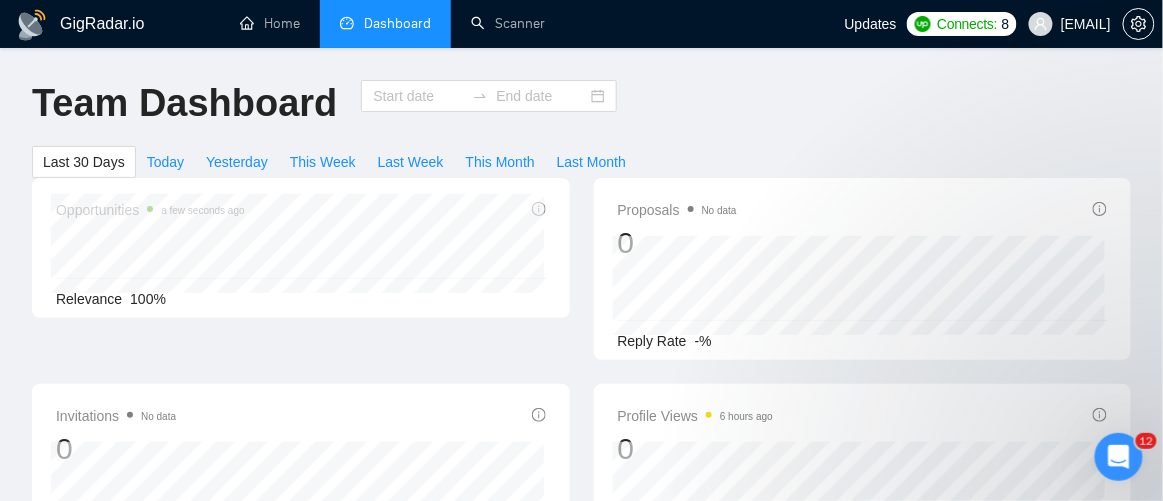type on "2025-07-08" 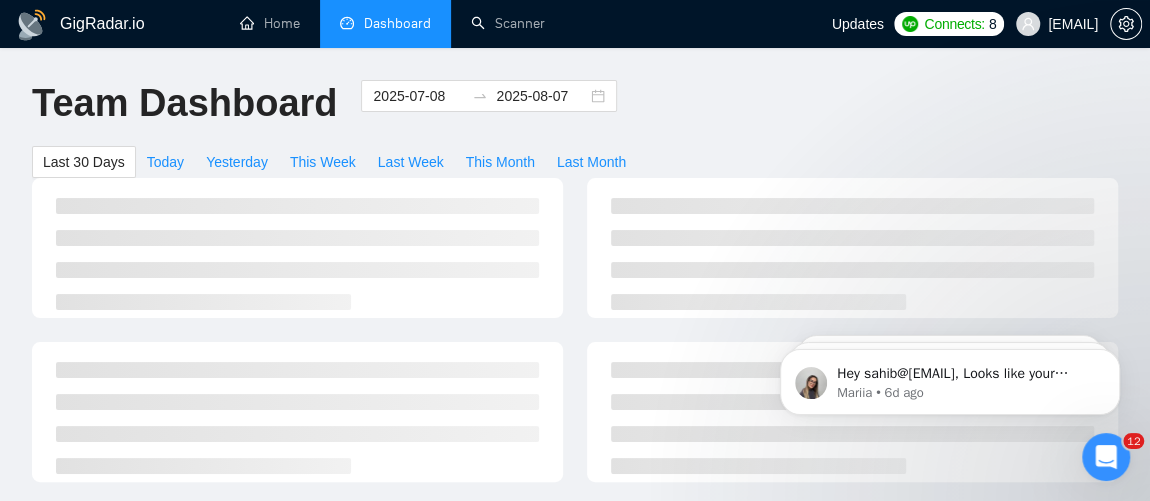 scroll, scrollTop: 0, scrollLeft: 0, axis: both 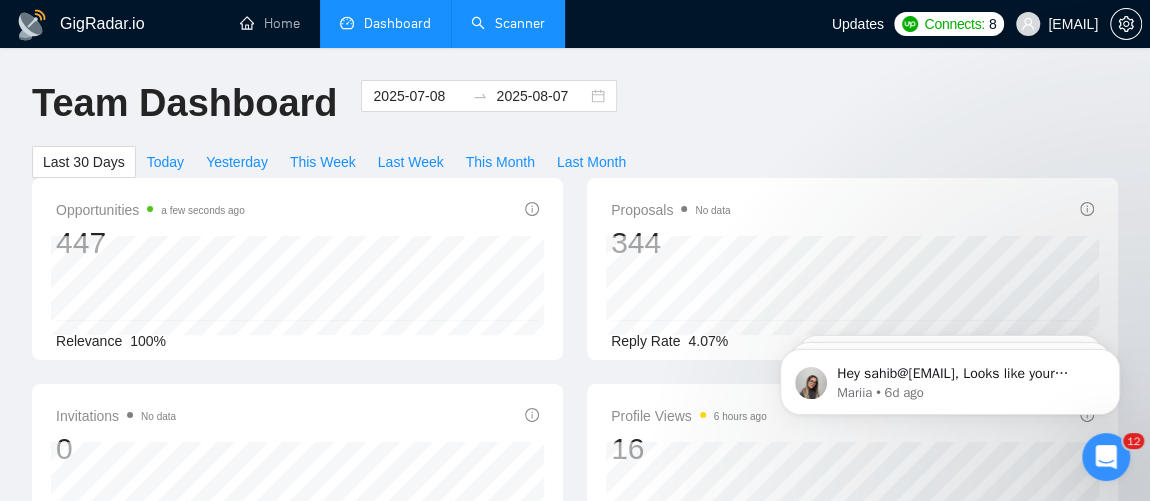 click on "Scanner" at bounding box center (508, 23) 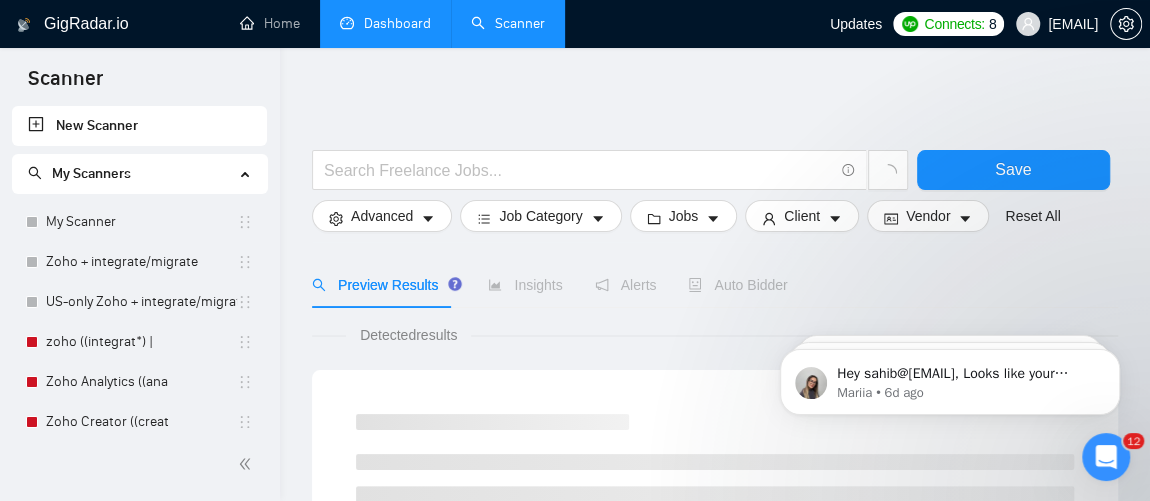 drag, startPoint x: 273, startPoint y: 307, endPoint x: 275, endPoint y: 333, distance: 26.076809 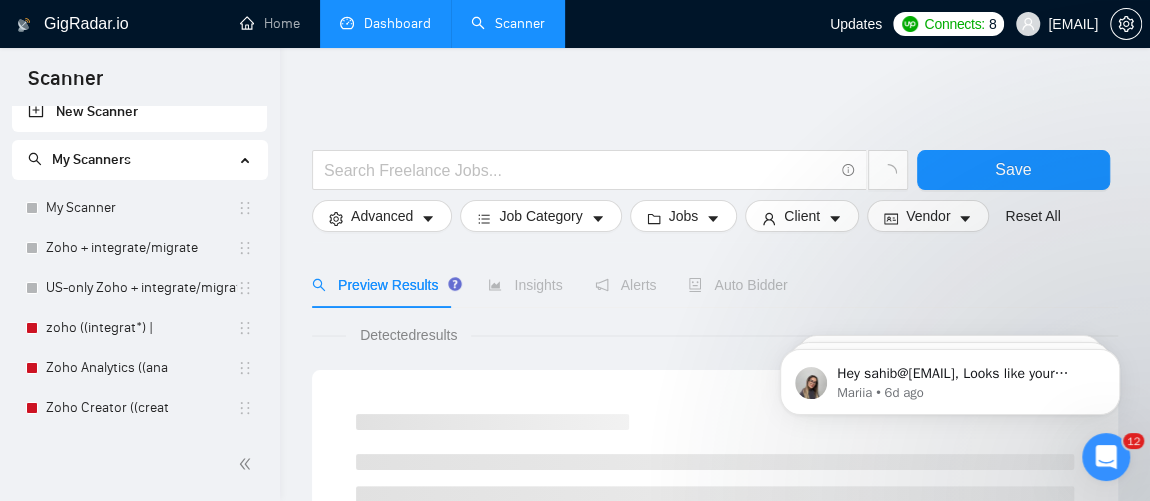 scroll, scrollTop: 133, scrollLeft: 0, axis: vertical 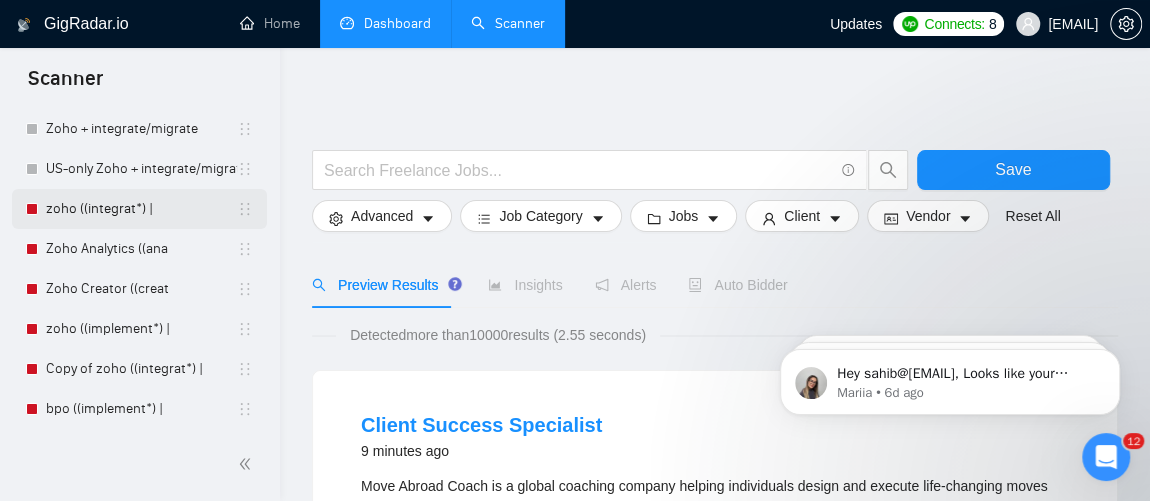 click on "zoho ((integrat*) |" at bounding box center (141, 209) 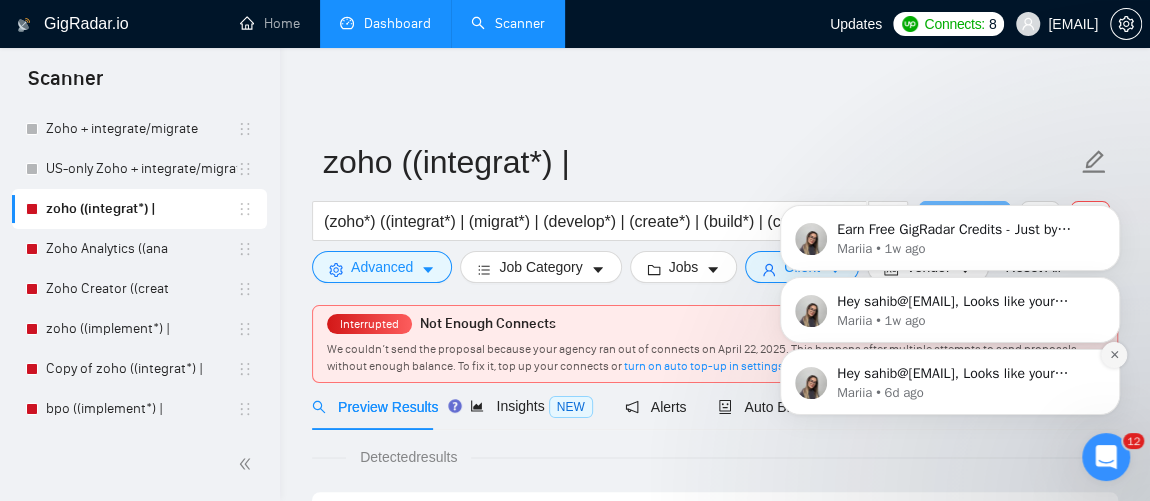click 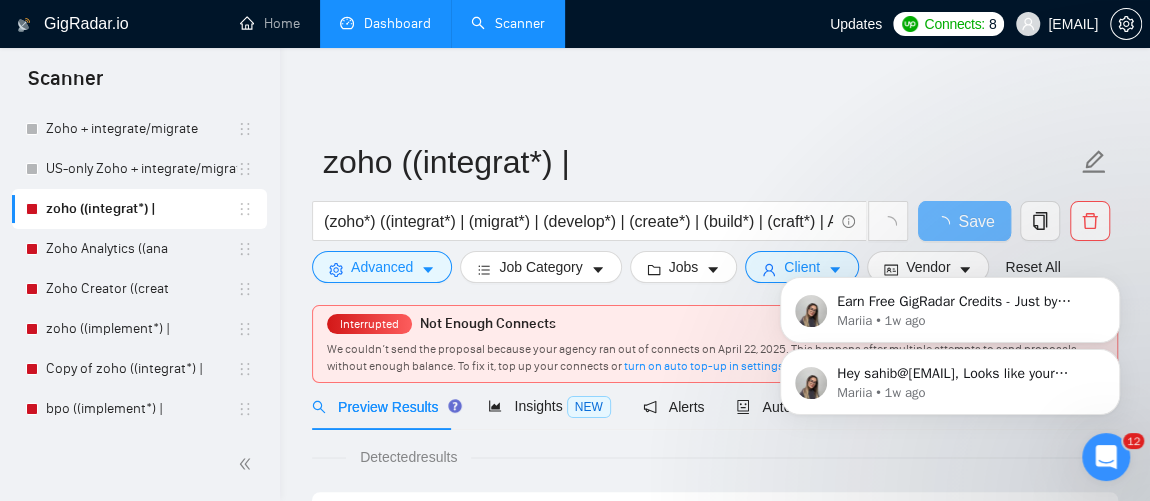 click 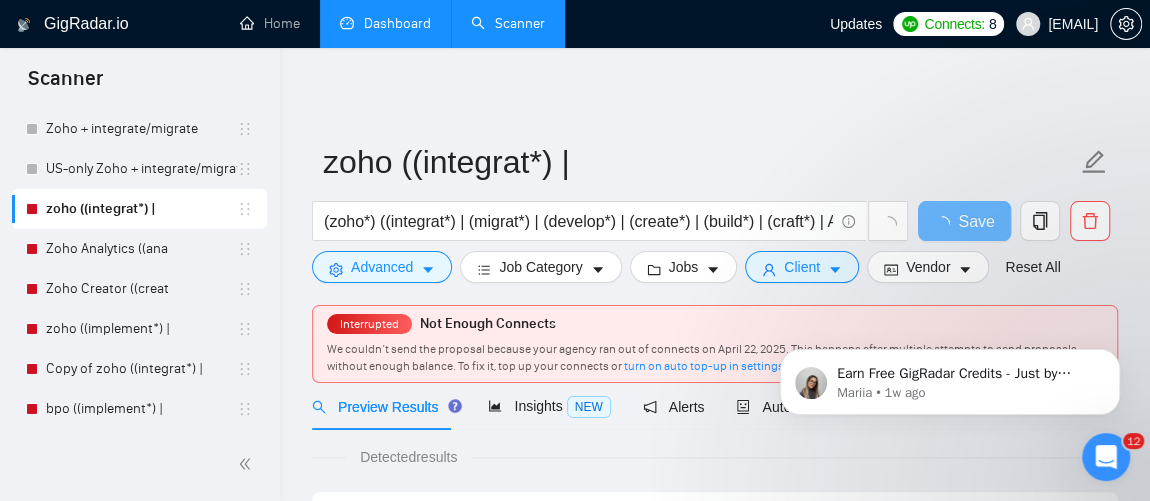 click 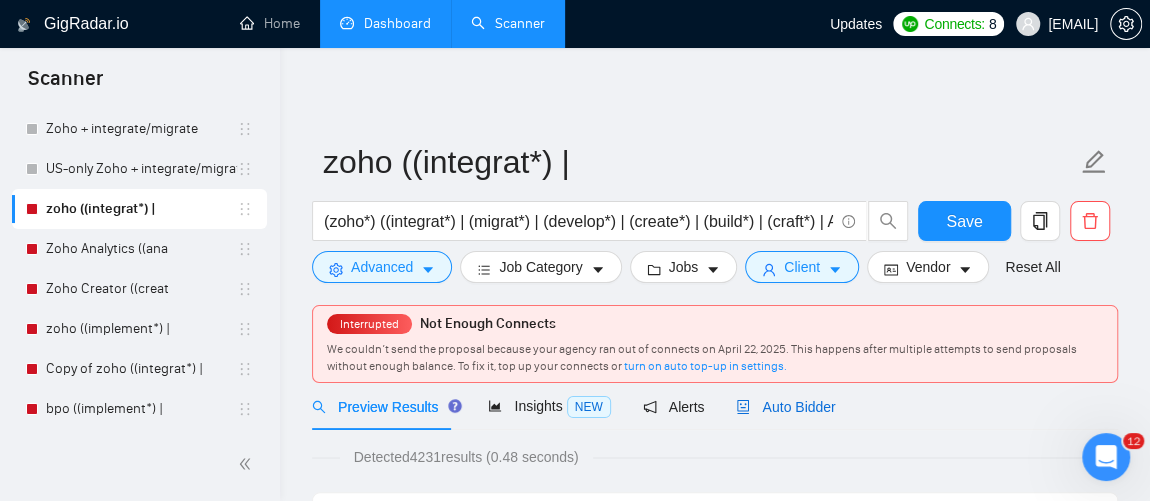 click on "Auto Bidder" at bounding box center (785, 407) 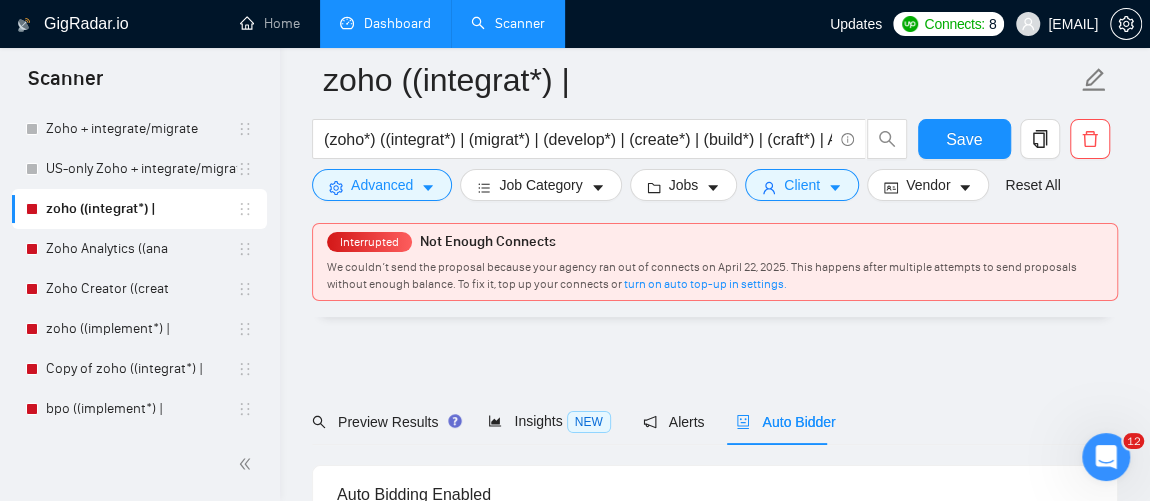scroll, scrollTop: 296, scrollLeft: 0, axis: vertical 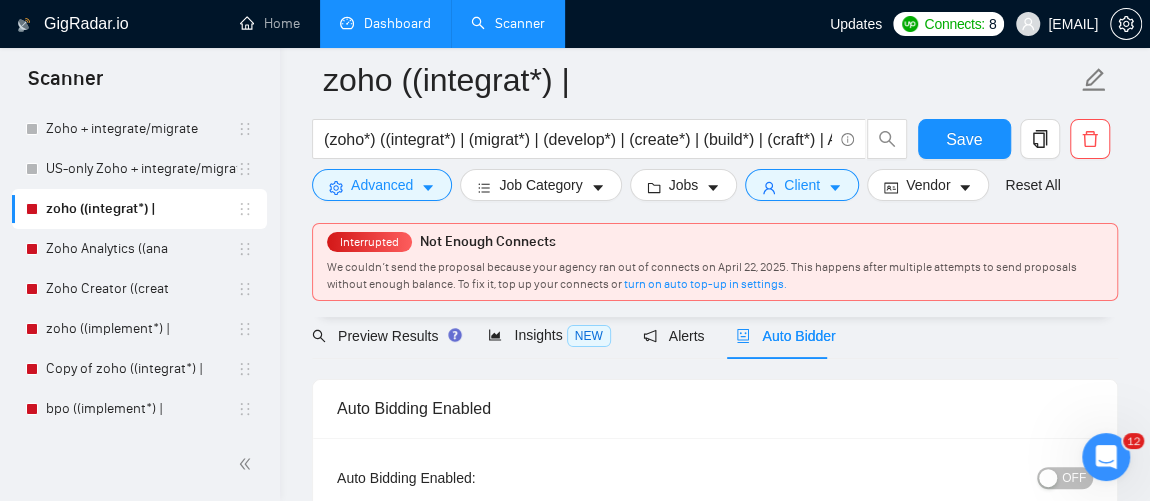 click on "OFF" at bounding box center [1074, 478] 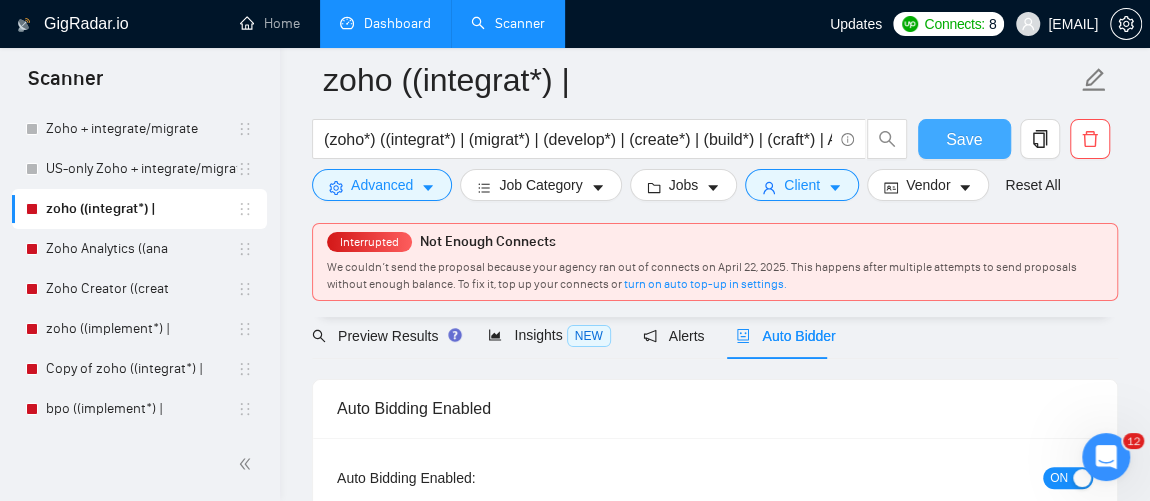 click on "Save" at bounding box center [964, 139] 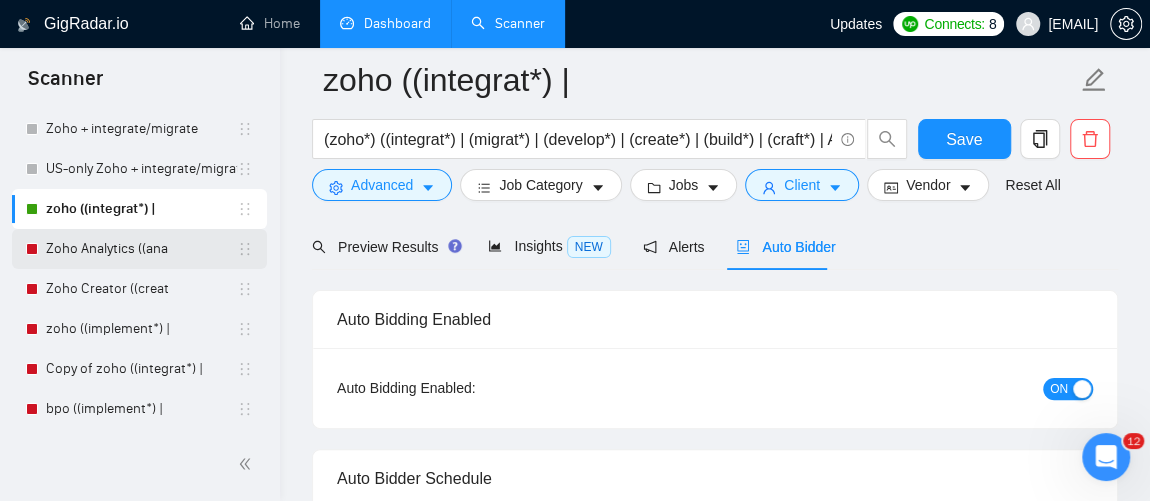 click on "Zoho Analytics ((ana" at bounding box center (141, 249) 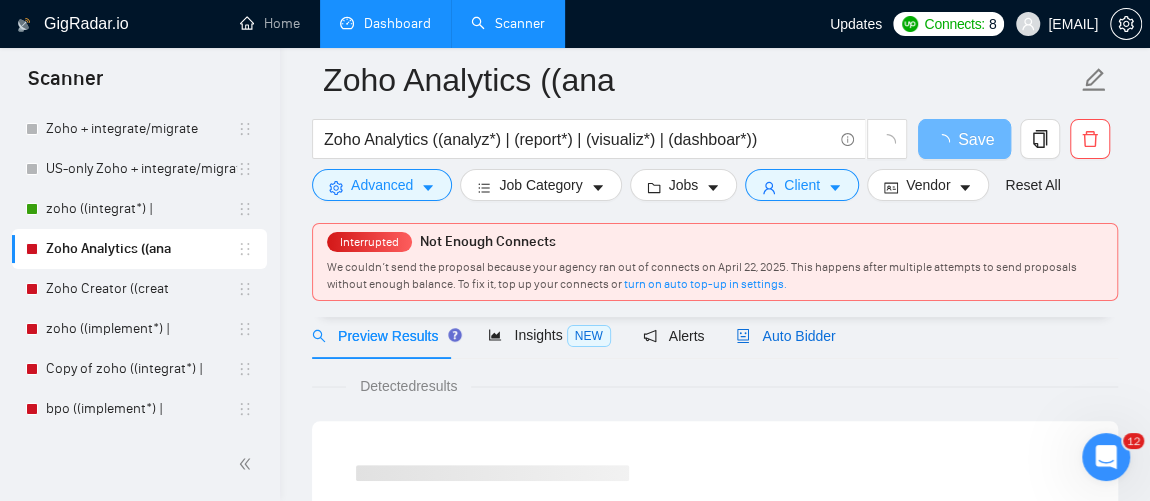 click on "Auto Bidder" at bounding box center [785, 336] 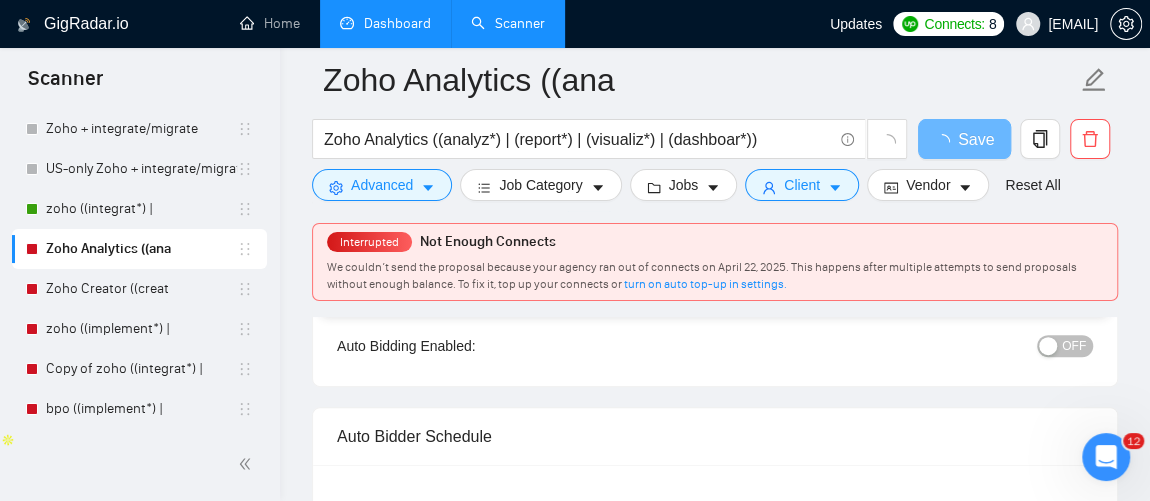 scroll, scrollTop: 226, scrollLeft: 0, axis: vertical 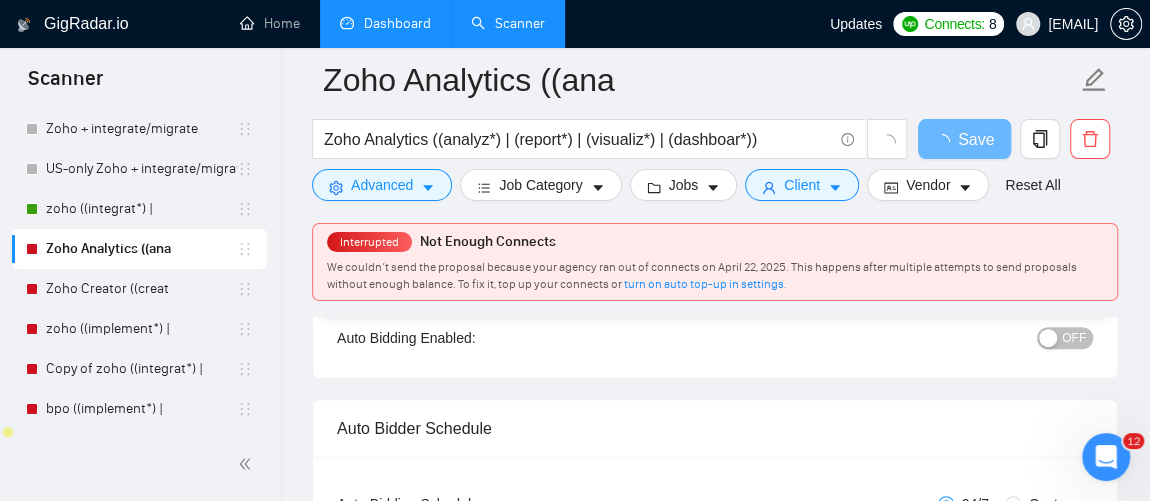 click on "OFF" at bounding box center [1074, 338] 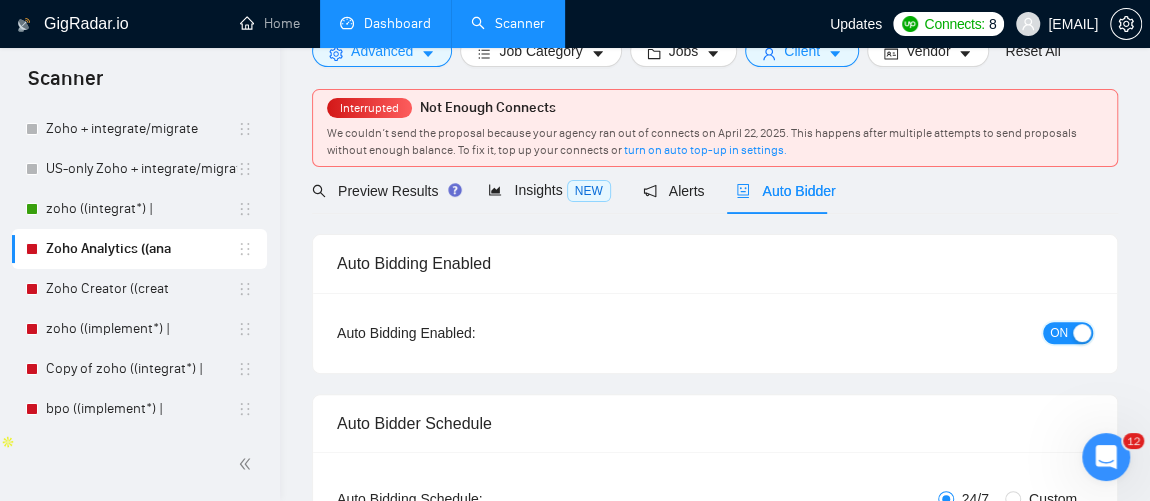 scroll, scrollTop: 3, scrollLeft: 0, axis: vertical 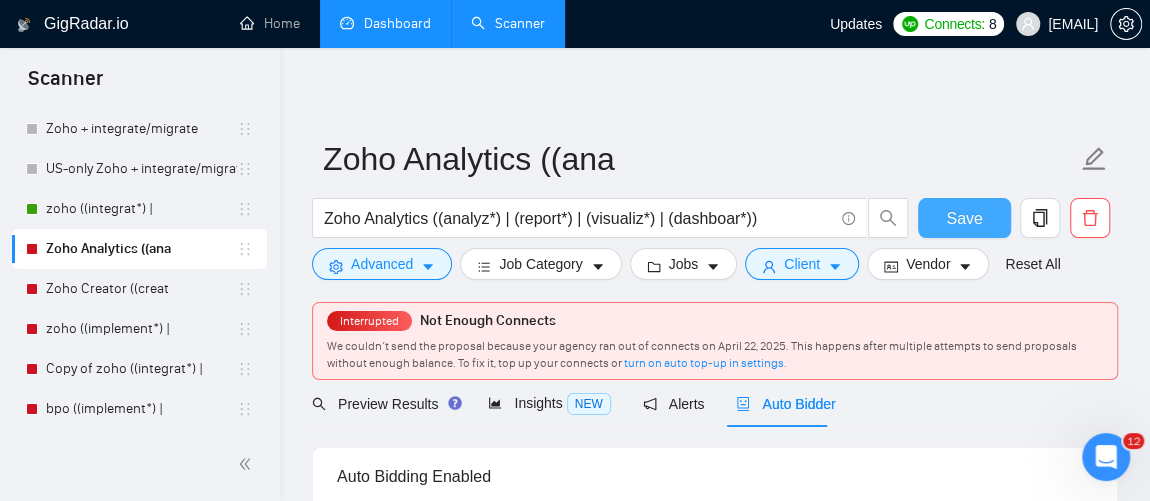 click on "Save" at bounding box center [964, 218] 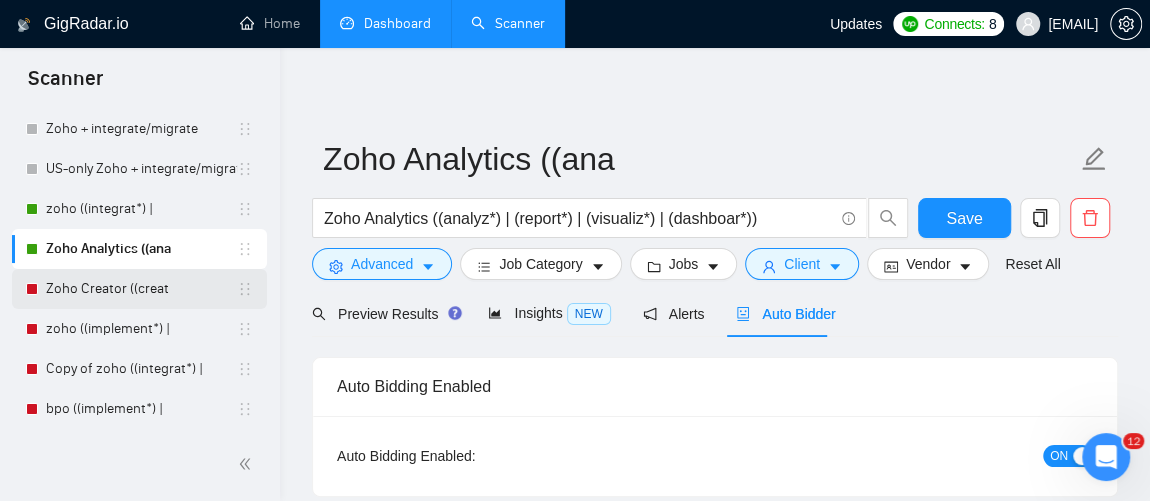 click on "Zoho Creator ((creat" at bounding box center (141, 289) 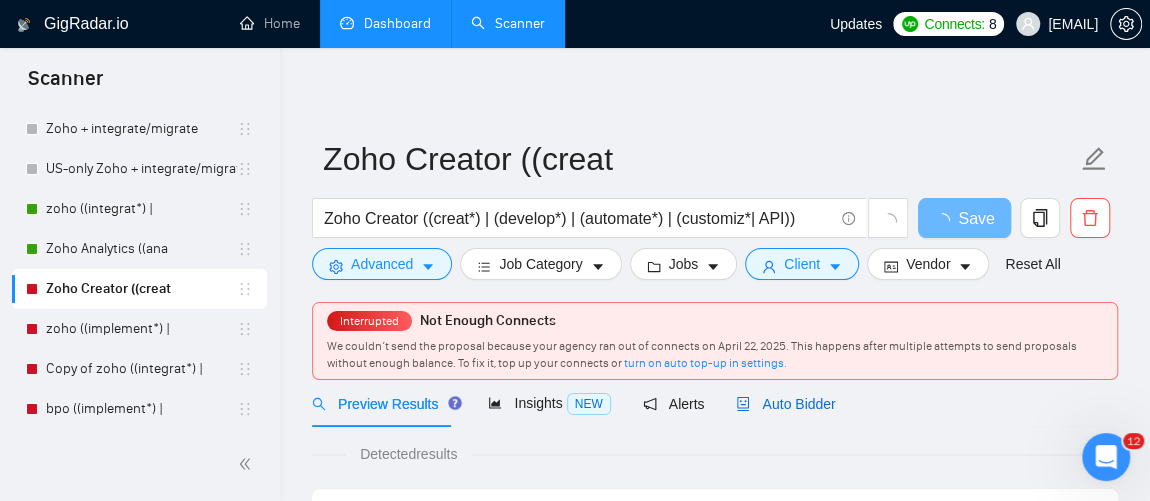 click on "Auto Bidder" at bounding box center [785, 404] 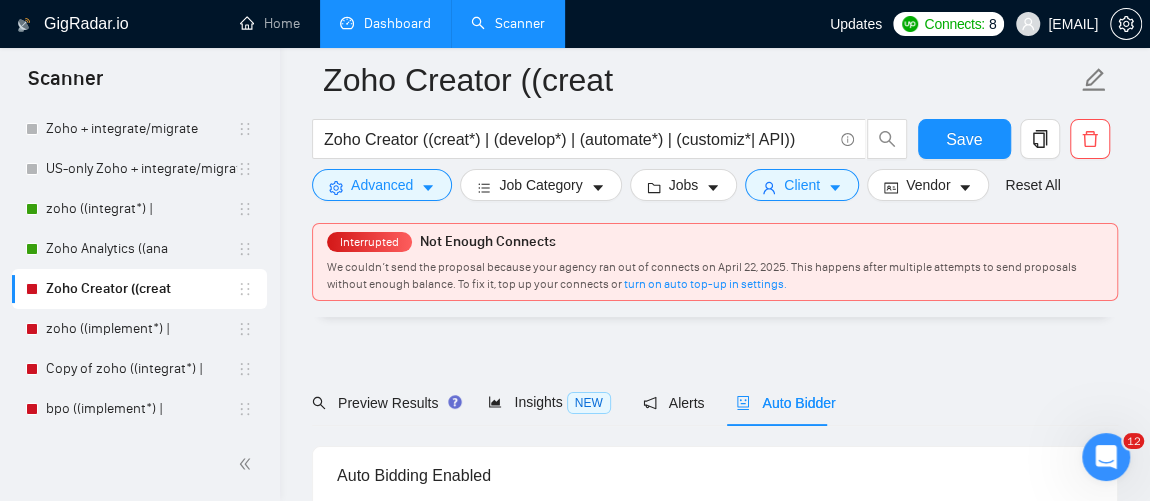 scroll, scrollTop: 320, scrollLeft: 0, axis: vertical 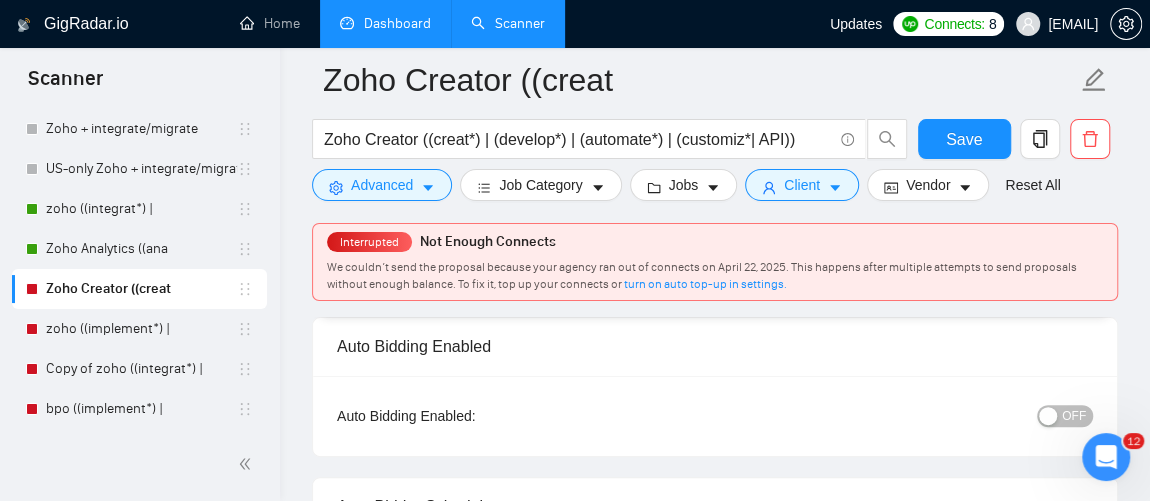 click on "OFF" at bounding box center (1074, 416) 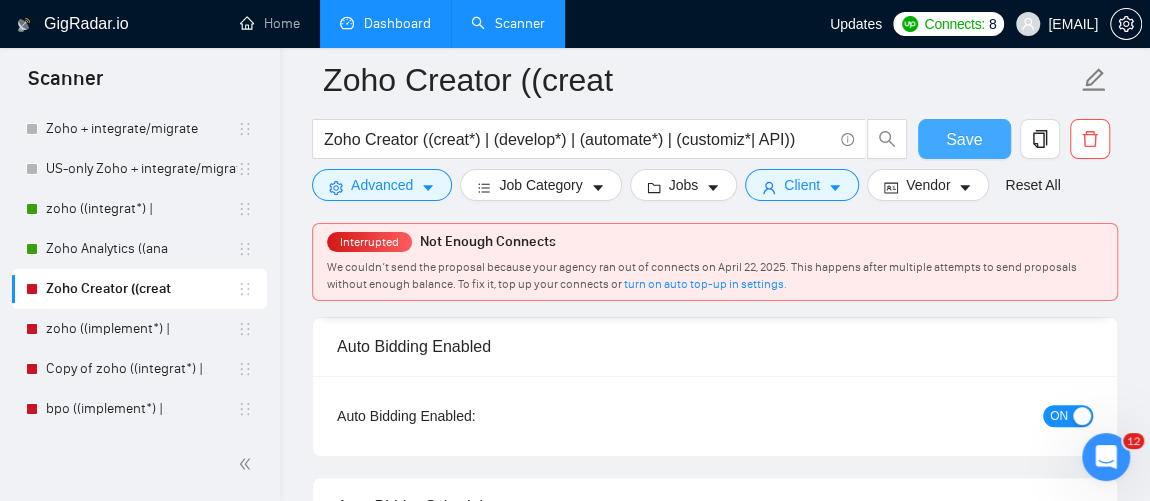 click on "Save" at bounding box center (964, 139) 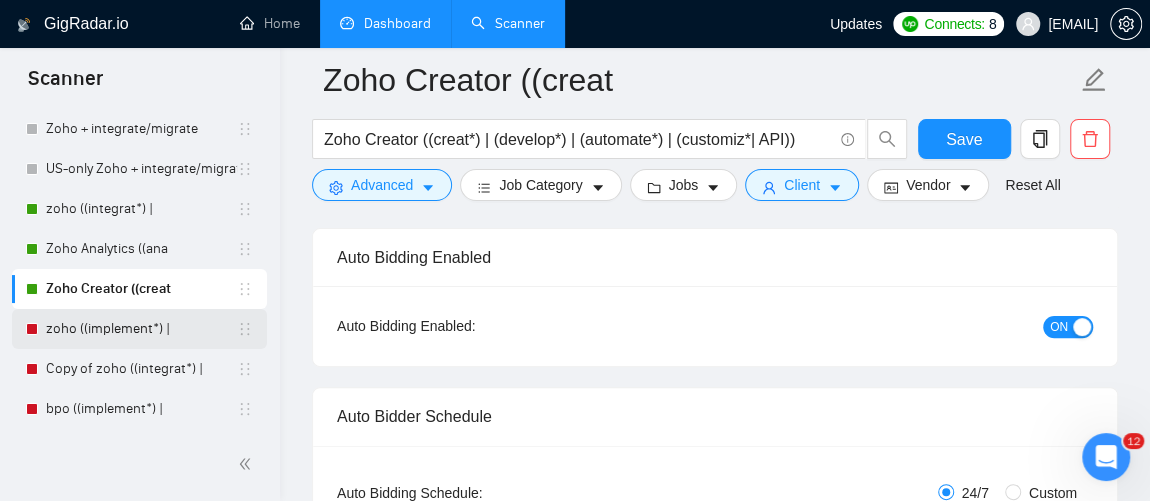 click on "zoho ((implement*) |" at bounding box center [141, 329] 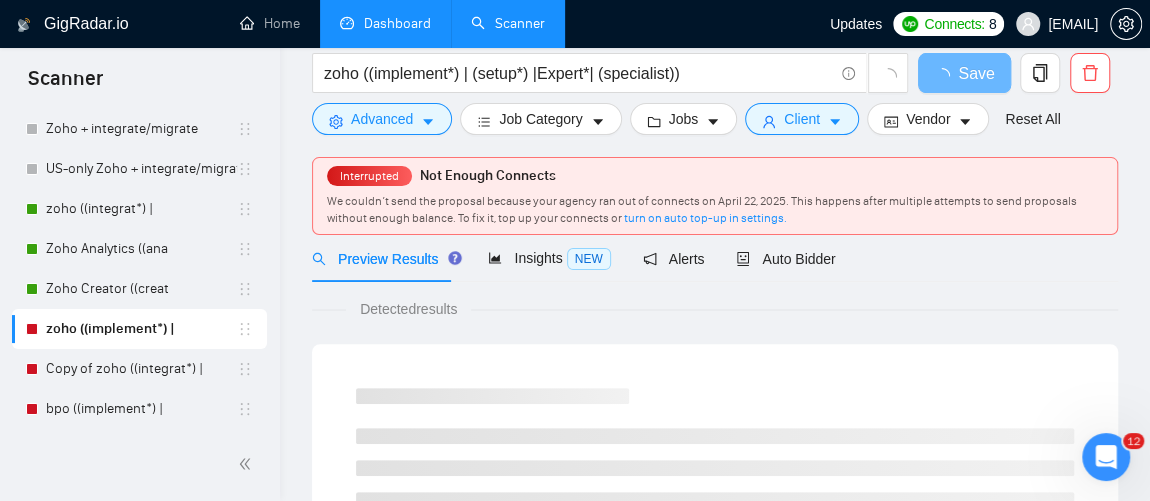 scroll, scrollTop: 0, scrollLeft: 0, axis: both 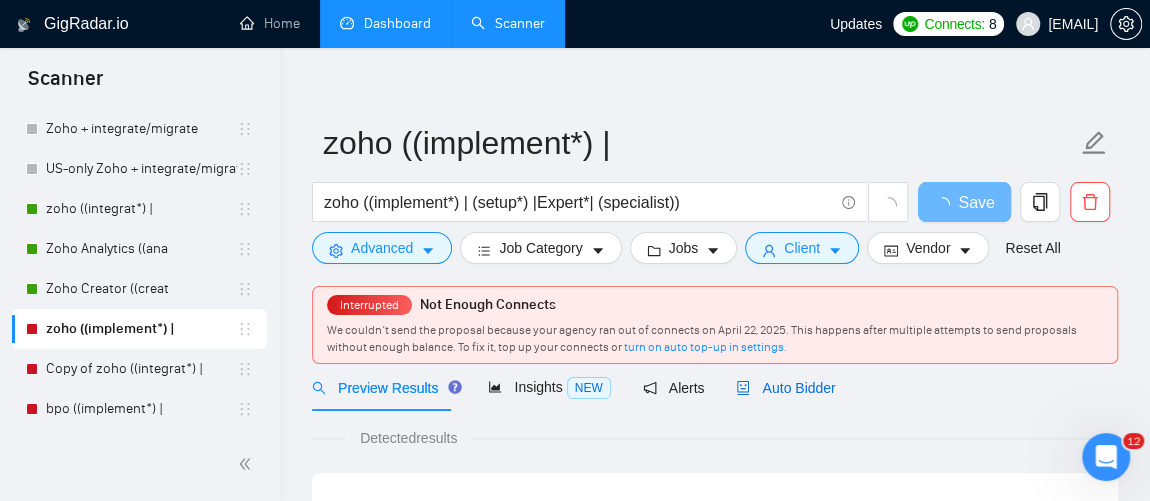 click on "Auto Bidder" at bounding box center [785, 388] 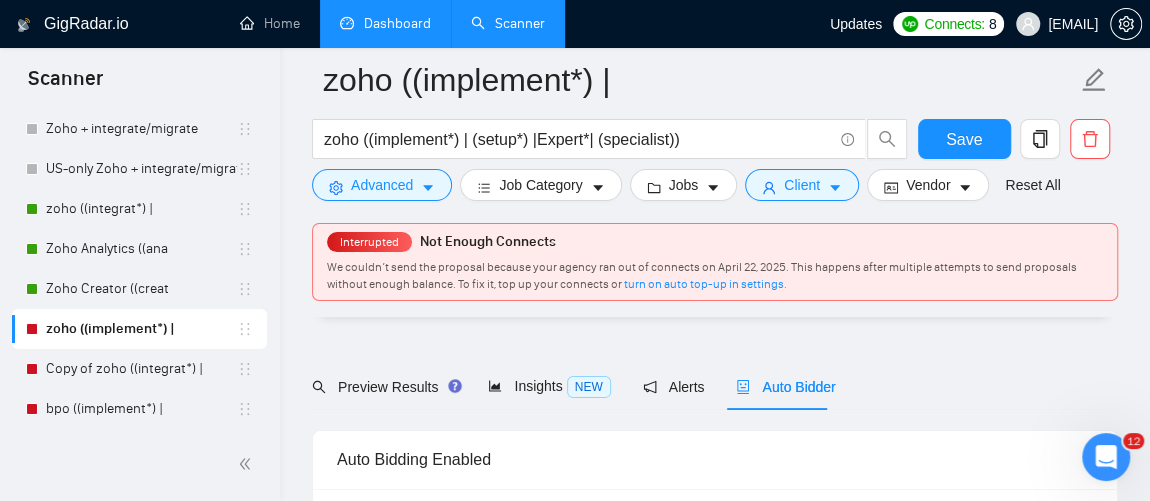 scroll, scrollTop: 159, scrollLeft: 0, axis: vertical 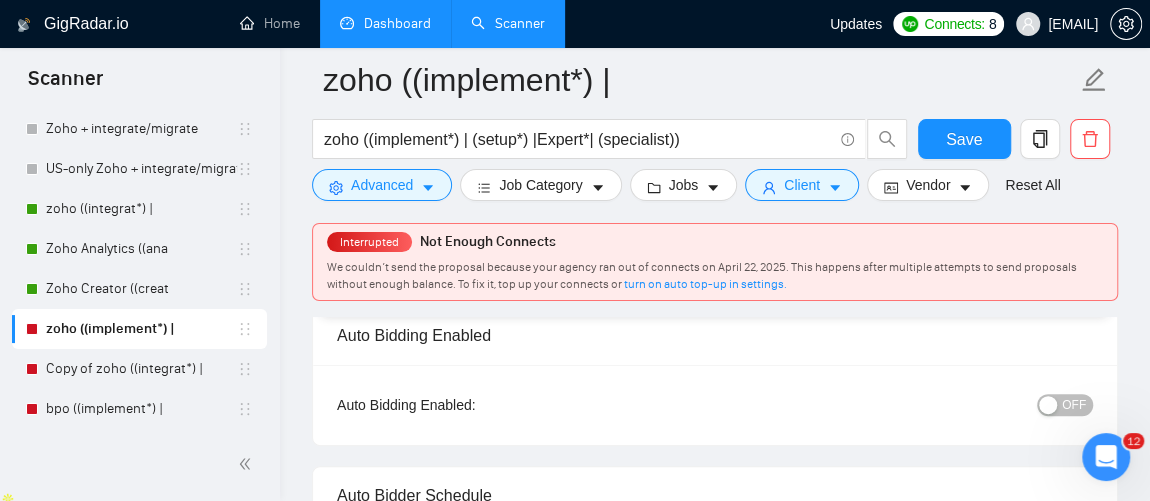 click on "OFF" at bounding box center [1065, 405] 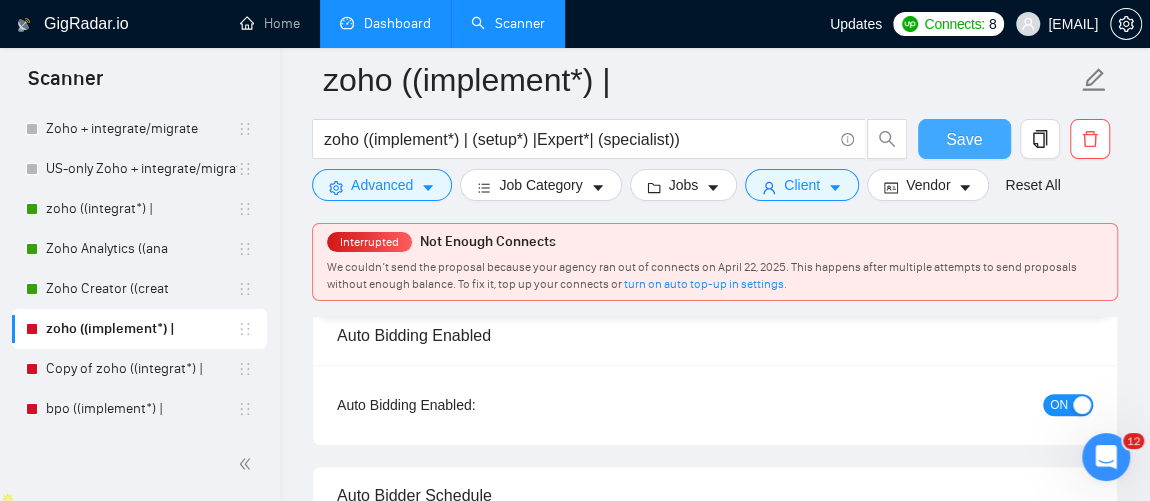 click on "Save" at bounding box center [964, 139] 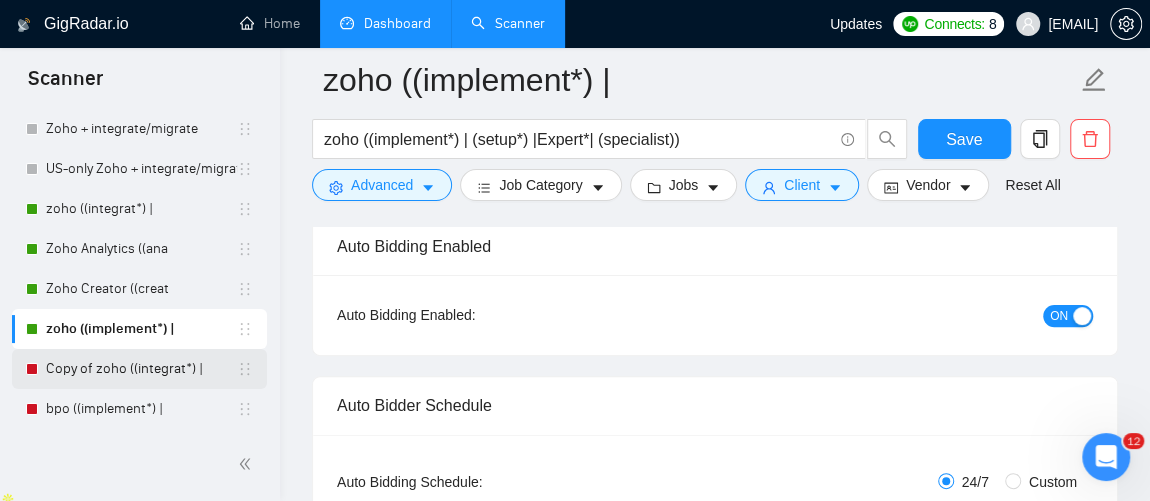 click on "Copy of zoho ((integrat*) |" at bounding box center [141, 369] 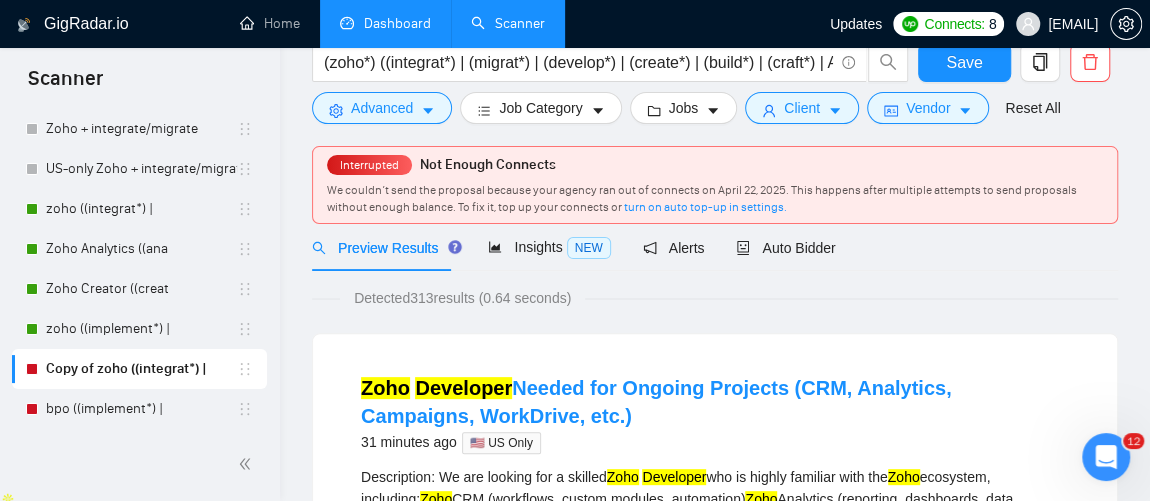 scroll, scrollTop: 0, scrollLeft: 0, axis: both 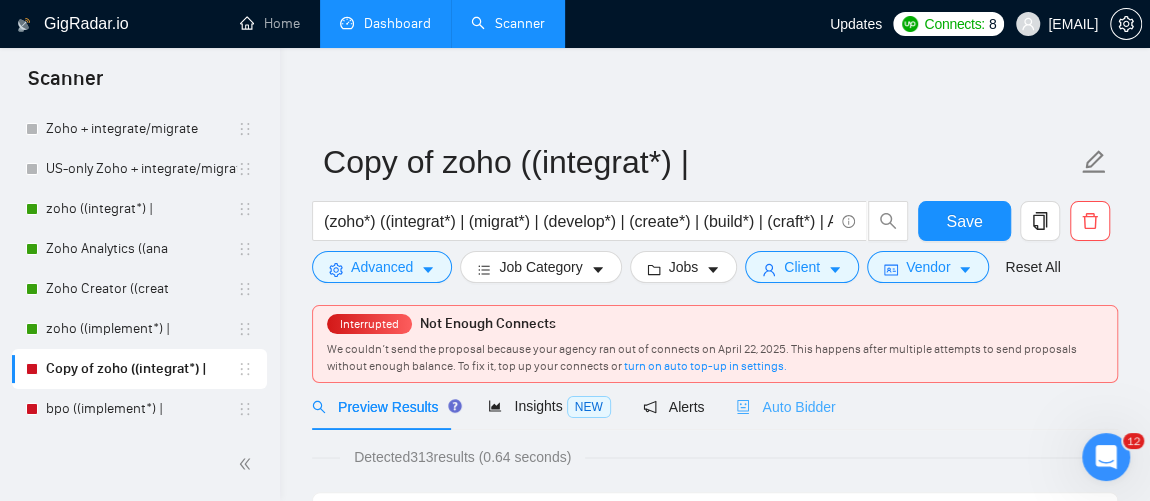 click on "Auto Bidder" at bounding box center [785, 406] 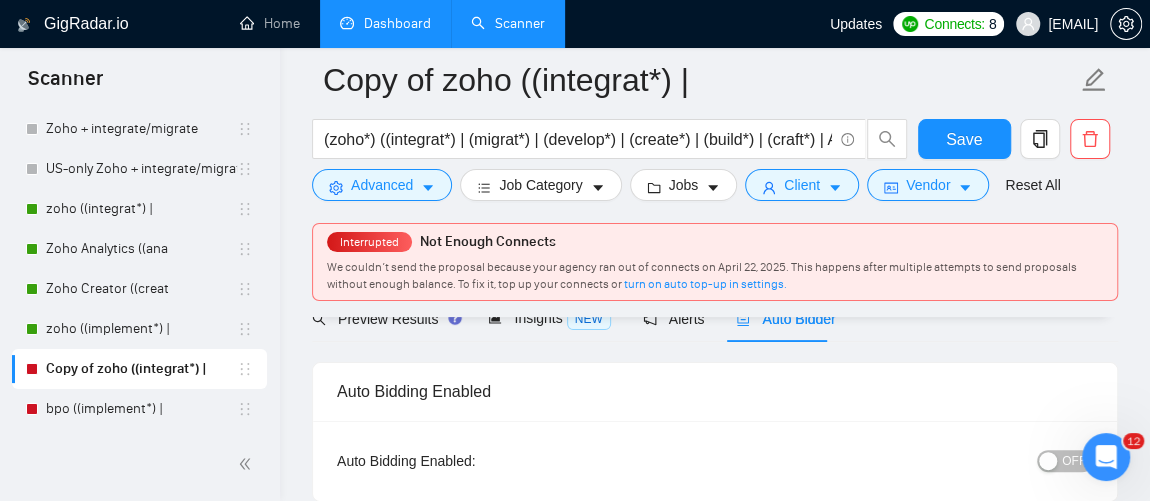 scroll, scrollTop: 225, scrollLeft: 0, axis: vertical 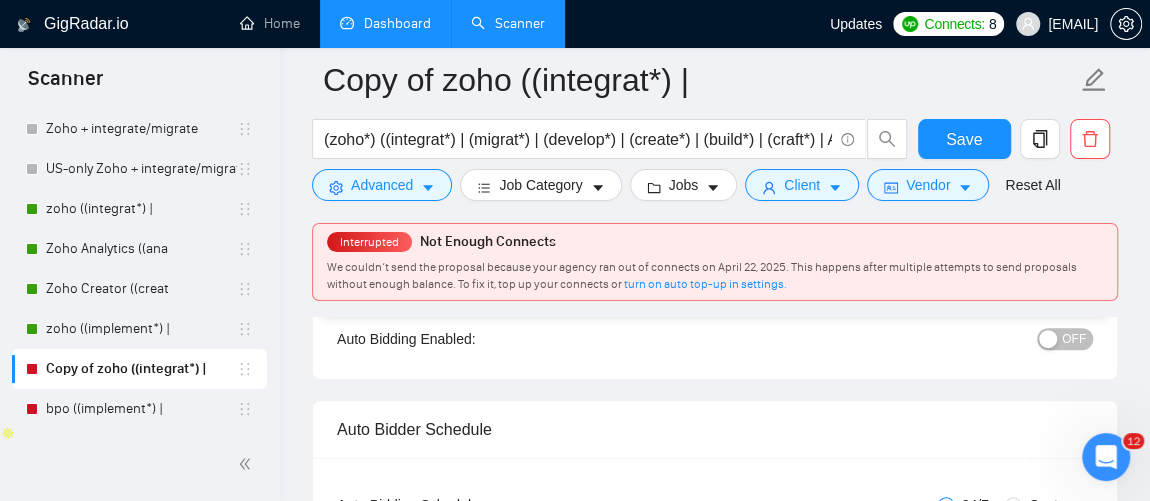 click on "OFF" at bounding box center [1074, 339] 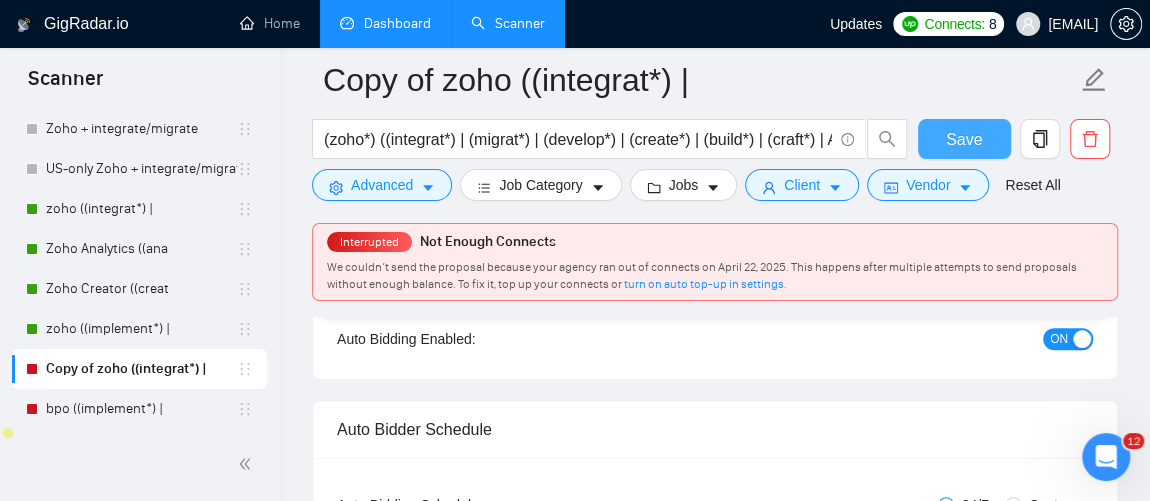 click on "Save" at bounding box center (964, 139) 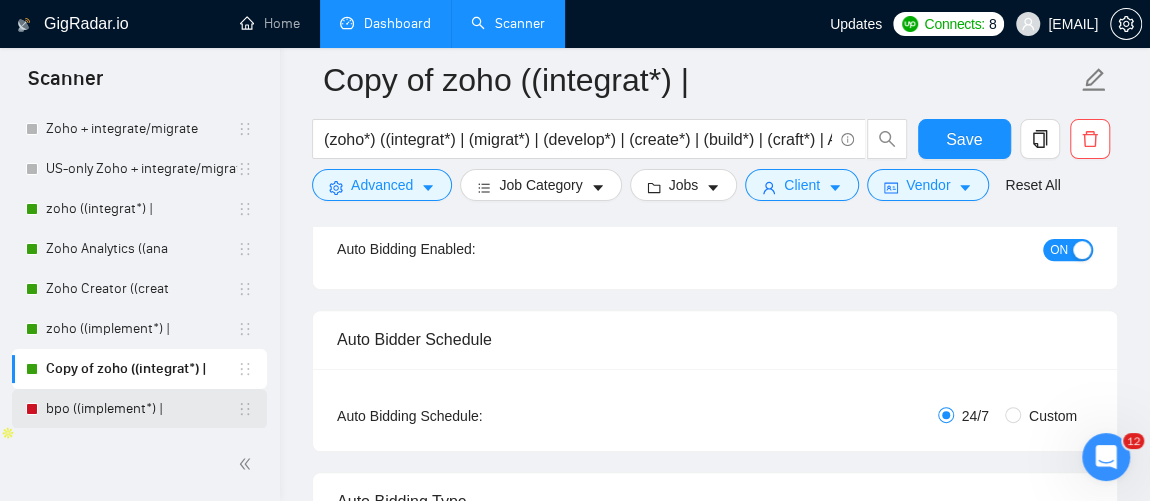 click on "bpo ((implement*) |" at bounding box center [141, 409] 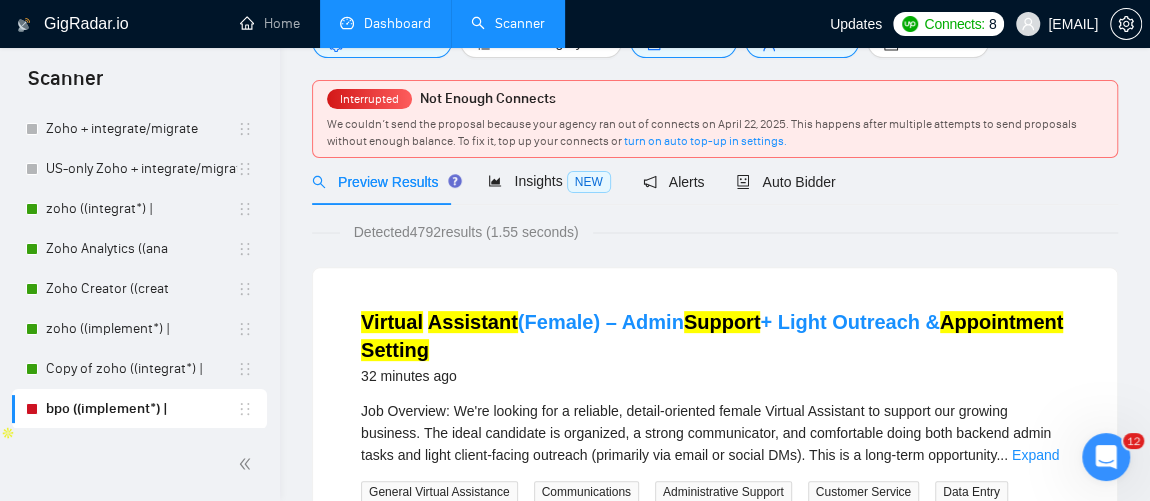 scroll, scrollTop: 0, scrollLeft: 0, axis: both 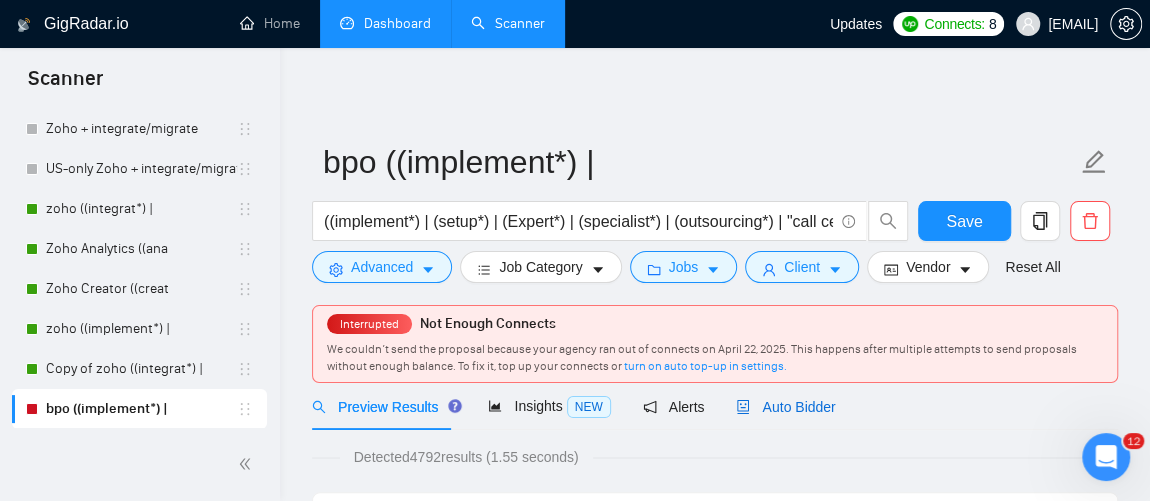 click on "Auto Bidder" at bounding box center [785, 407] 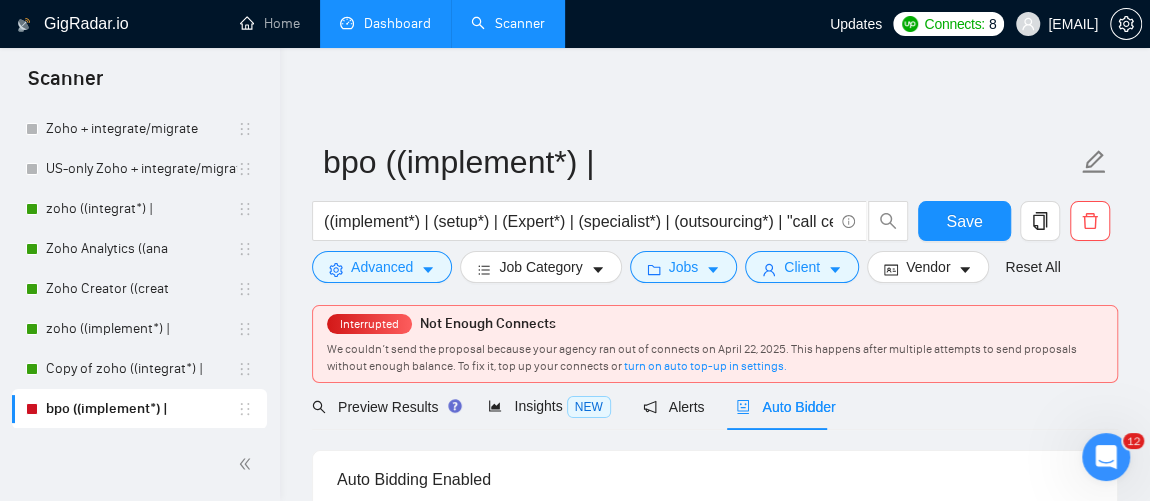 click on "GigRadar.io Home Dashboard Scanner Updates Connects: 8 [EMAIL] bpo ((implement*) | ((implement*) | (setup*) | (Expert*) | (specialist*) | (outsourcing*) | "call center" | "data entry" | "virtual assistant" | estimator | "back-office operations"| sales | "Lead Generation" | "VA" )) Save Advanced Job Category Jobs Client Vendor Reset All Interrupted Not Enough Connects We couldn’t send the proposal because your agency ran out of connects on [DATE]. This happens after multiple attempts to send proposals without enough balance. To fix it, top up your connects or turn on auto top-up in settings. Preview Results Insights NEW Alerts Auto Bidder Auto Bidding Enabled Auto Bidding Enabled: OFF Auto Bidder Schedule Auto Bidding Type: Automated (recommended) Semi-automated Auto Bidding Schedule: 24/7 Custom Custom Auto Bidder Schedule Repeat every week on Monday Tuesday Wednesday Thursday Friday Saturday Sunday Active Hours ( Asia/Karachi ): From: To: ( 24 hours) Asia/Karachi 0.50 credits" at bounding box center (715, 2768) 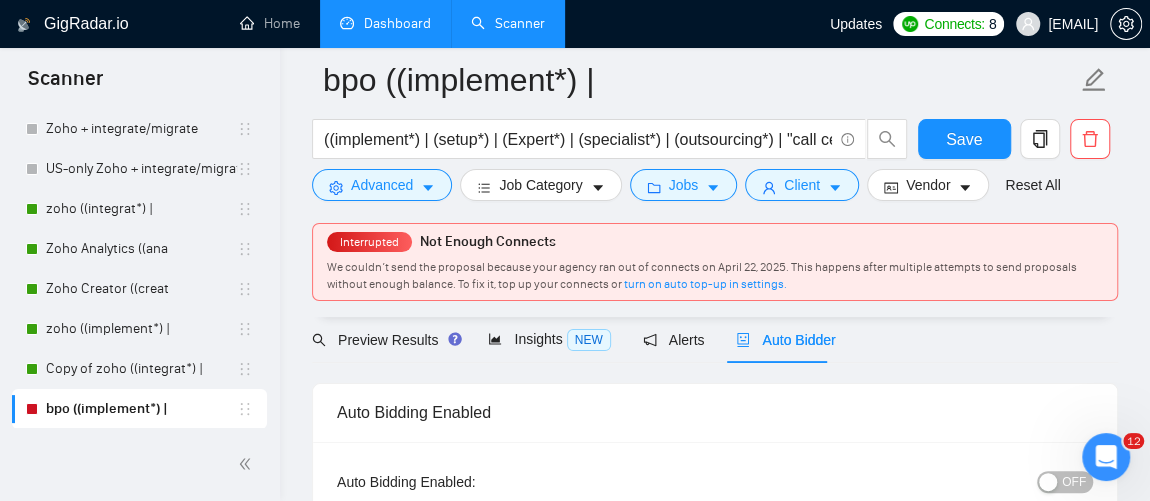 scroll, scrollTop: 125, scrollLeft: 0, axis: vertical 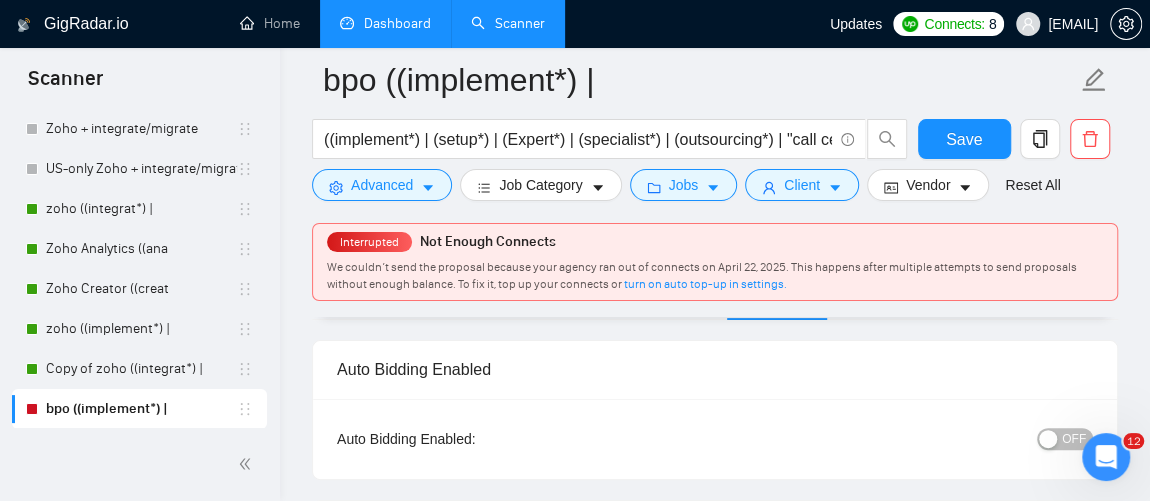 click on "OFF" at bounding box center [1074, 439] 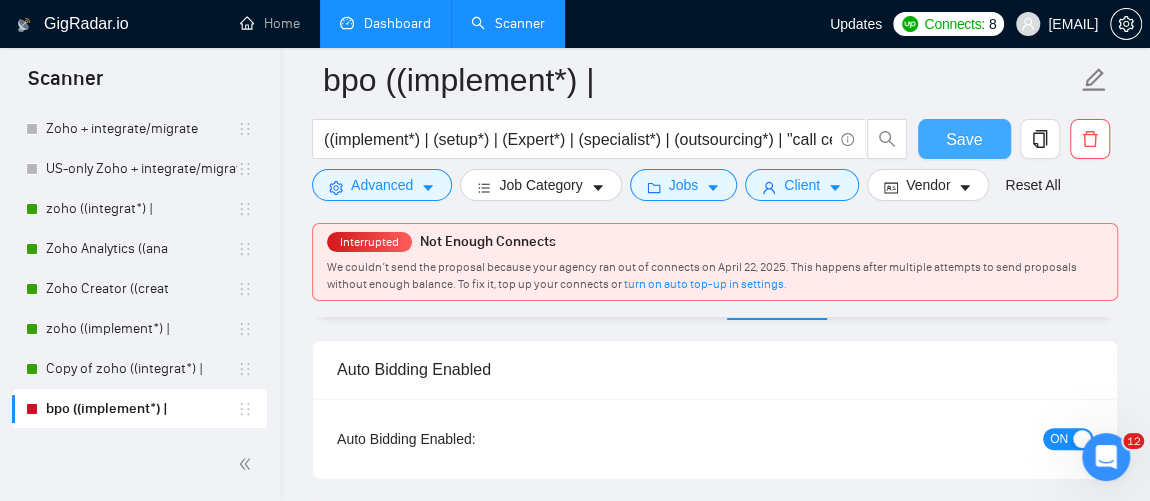 click on "Save" at bounding box center (964, 139) 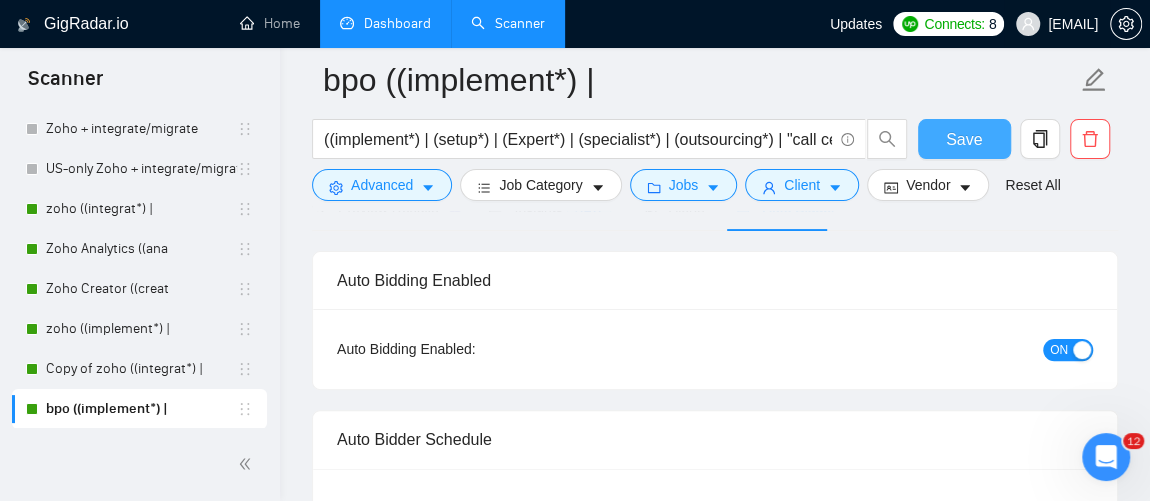 type 